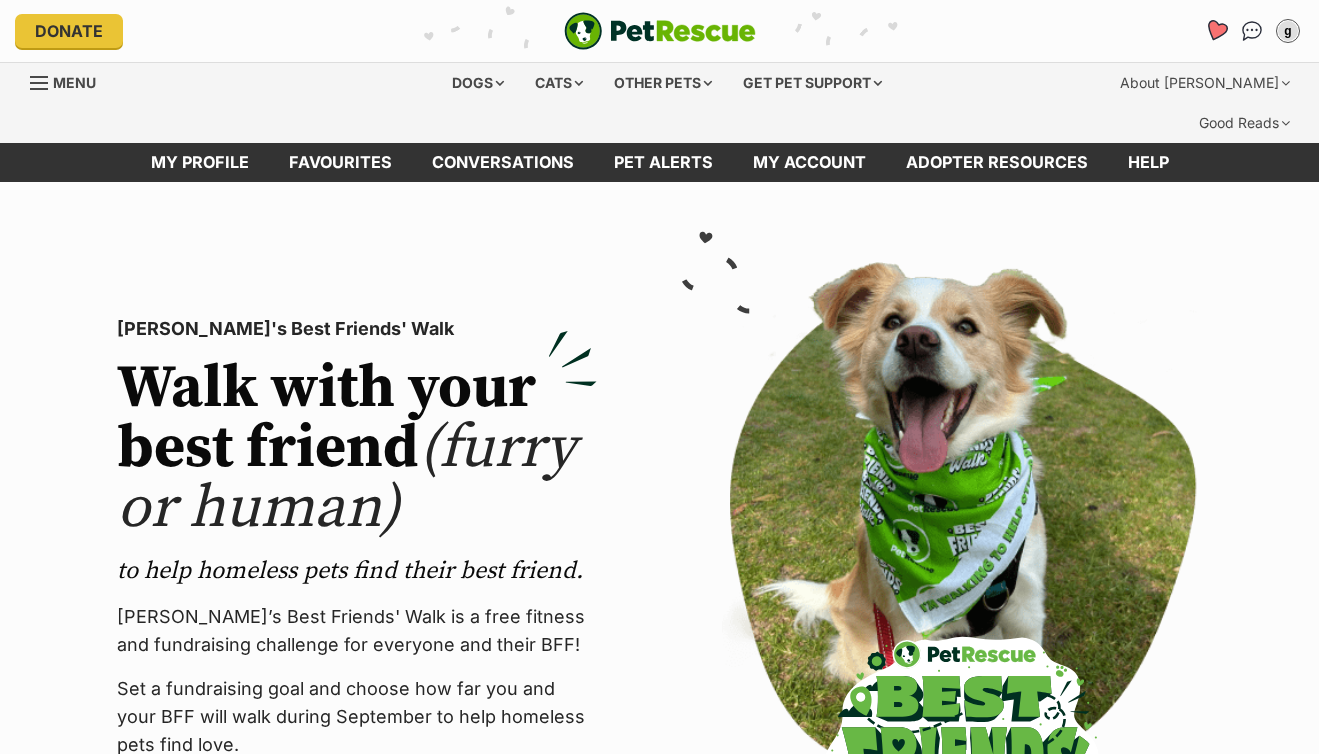 click 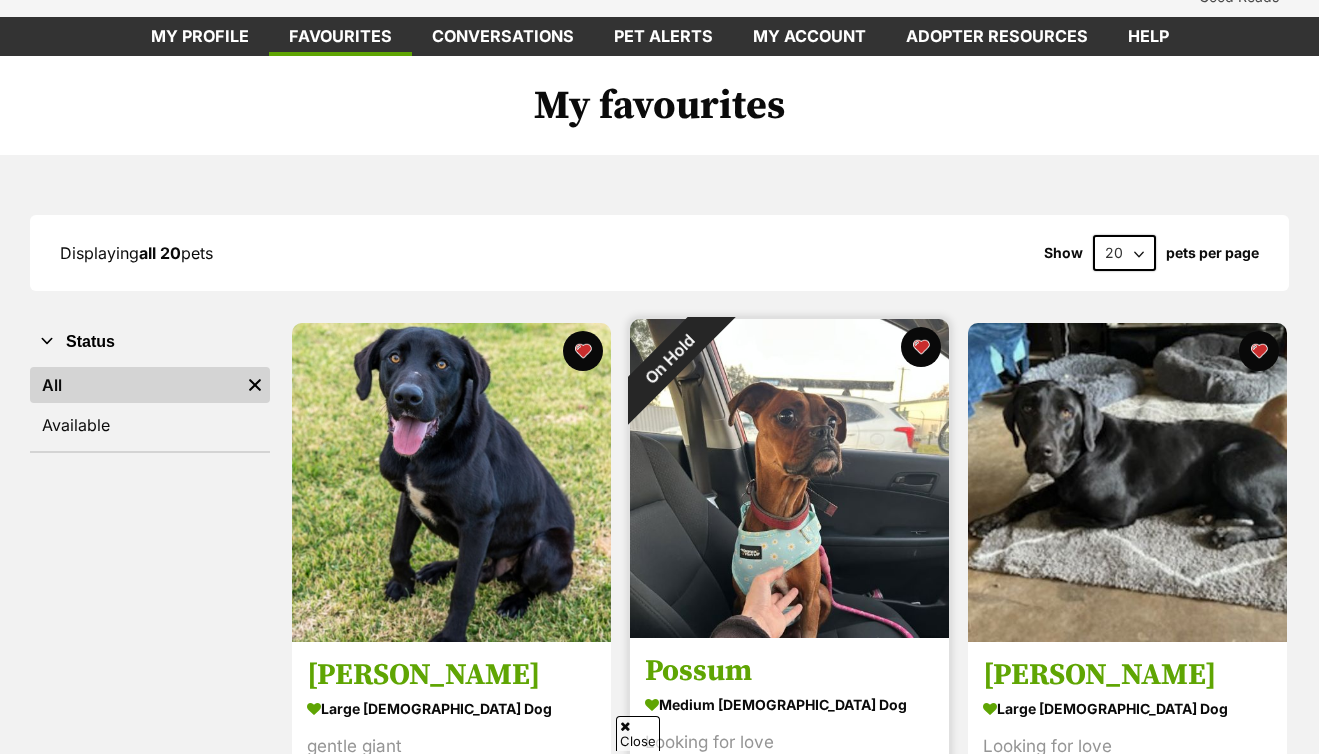 scroll, scrollTop: 127, scrollLeft: 0, axis: vertical 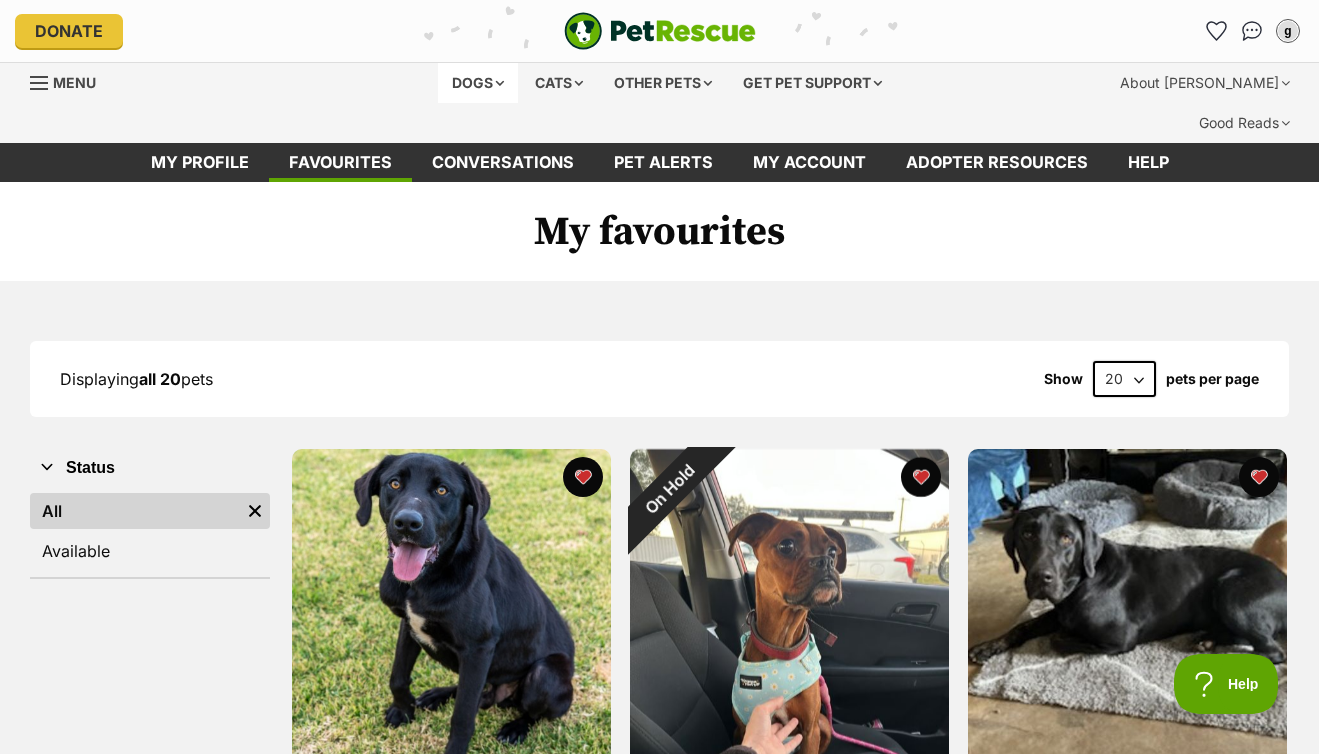 click on "Dogs" at bounding box center (478, 83) 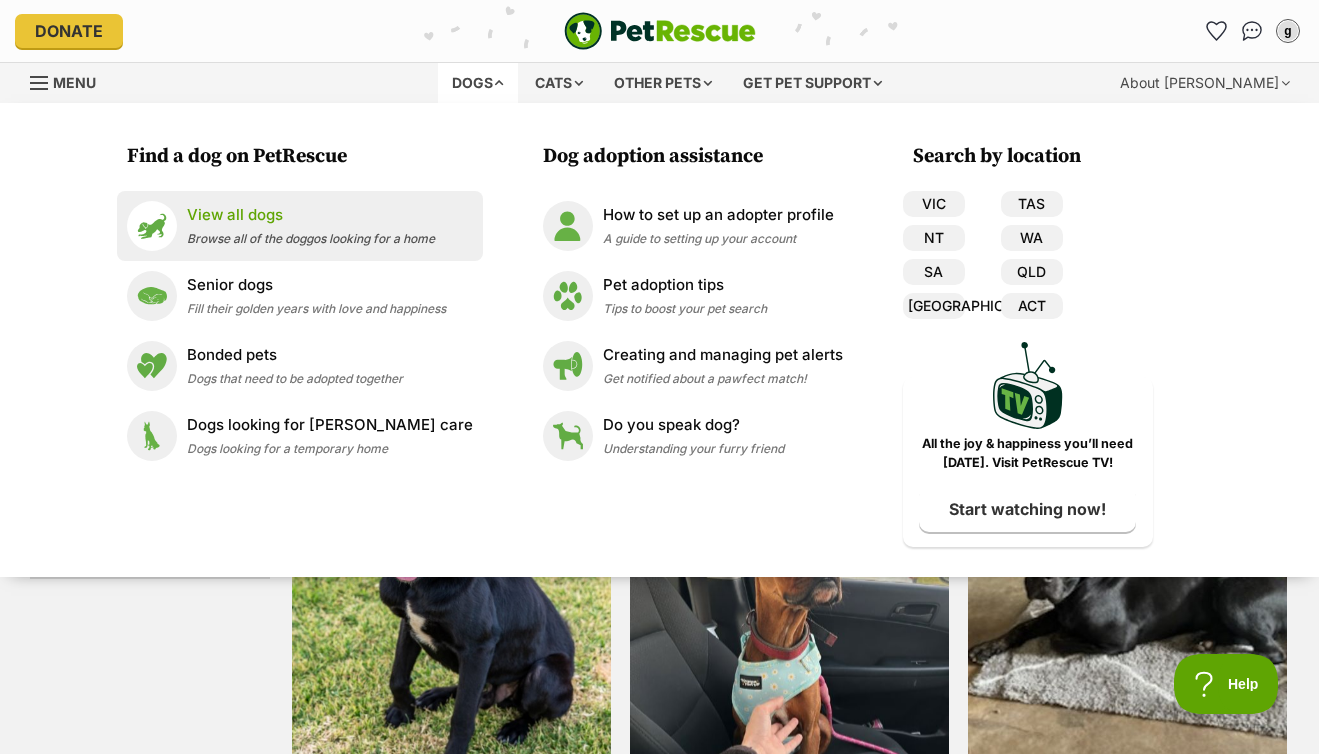 click on "View all dogs" at bounding box center (311, 215) 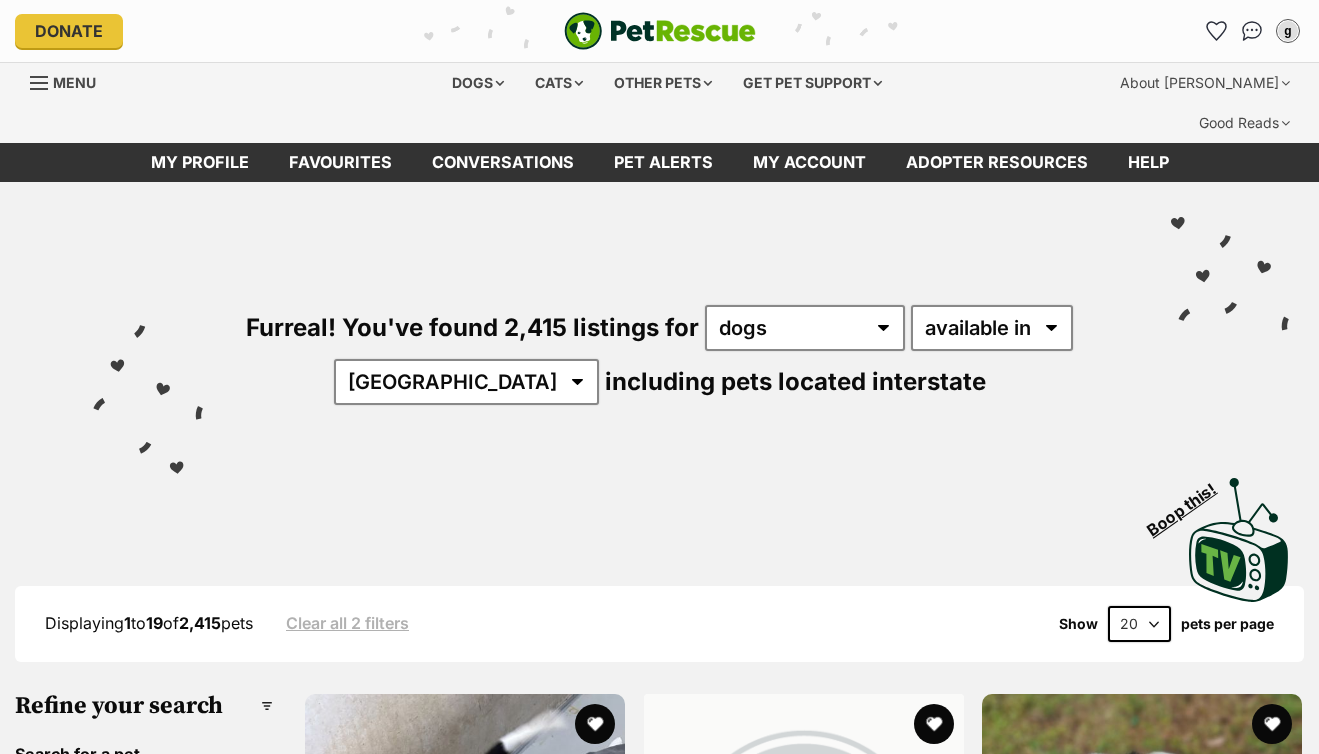 scroll, scrollTop: 43, scrollLeft: 0, axis: vertical 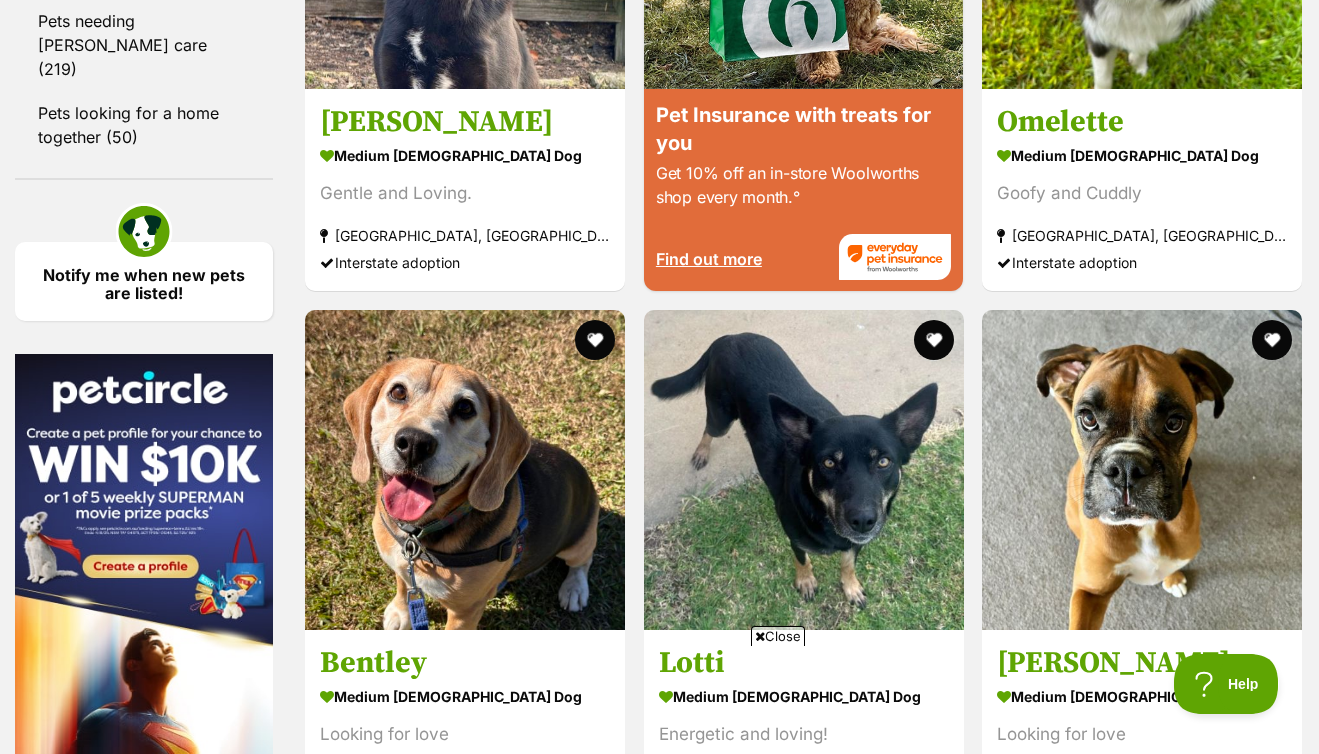 click at bounding box center (1142, 1204) 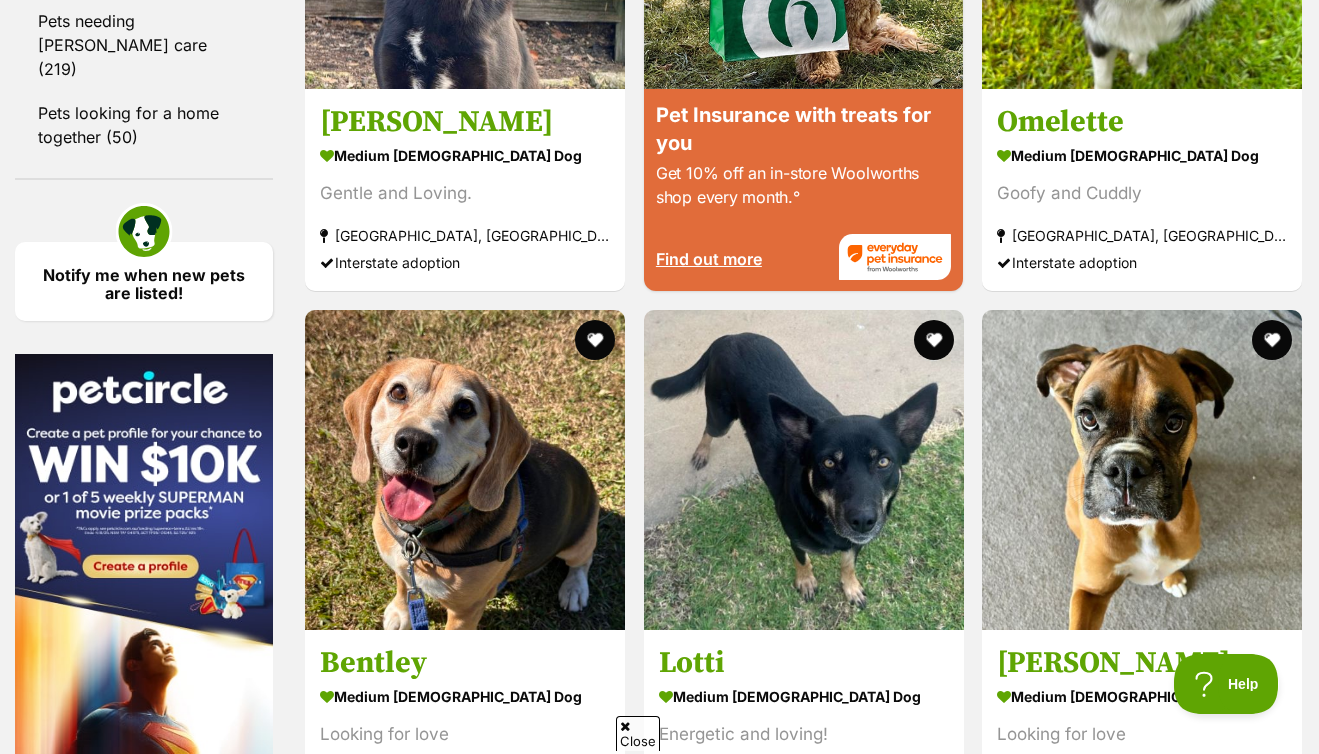 click at bounding box center (1272, 1074) 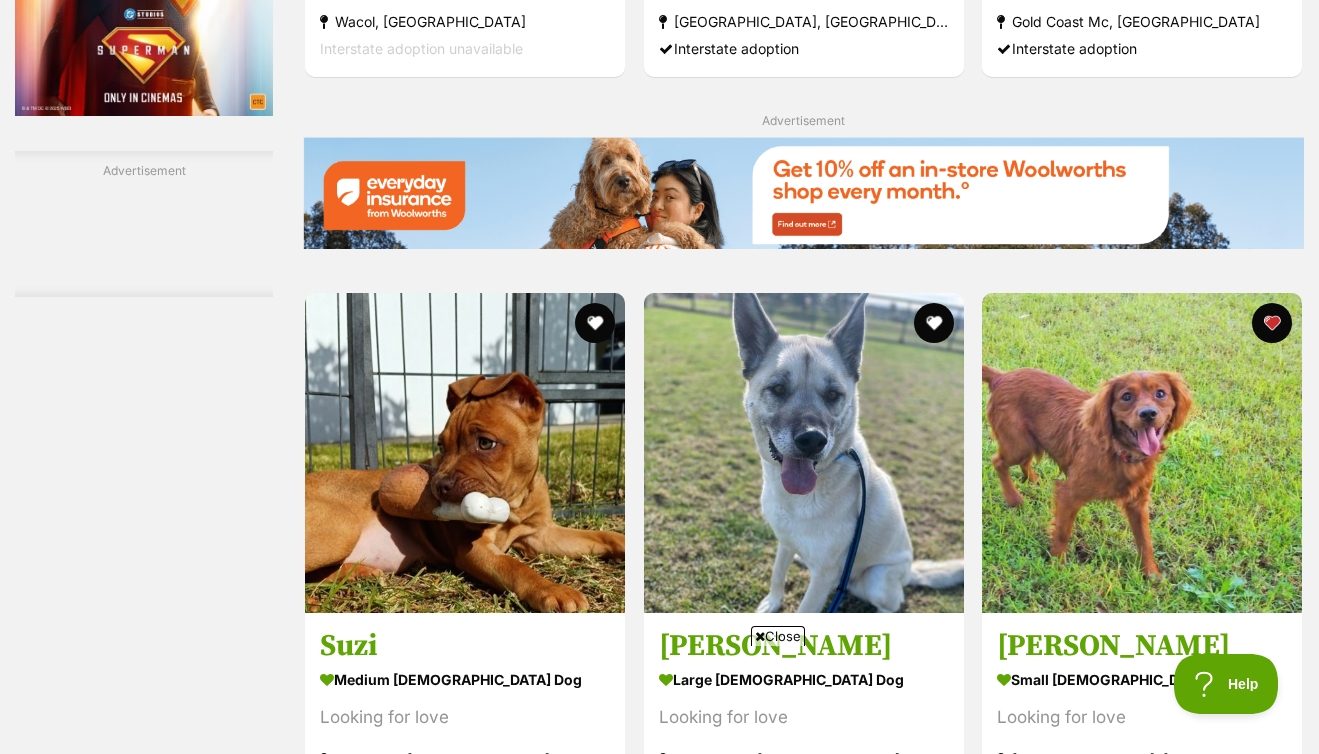scroll, scrollTop: 3713, scrollLeft: 0, axis: vertical 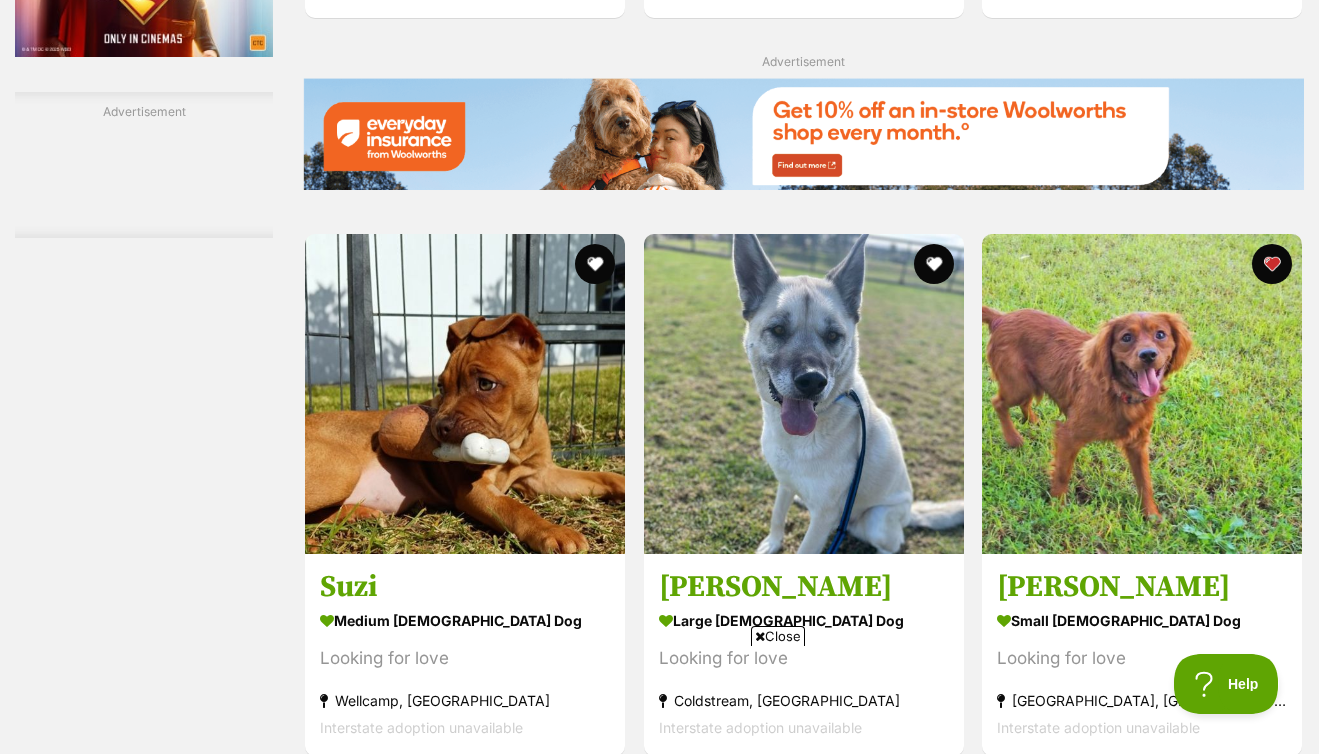 click on "Next" at bounding box center [804, 1693] 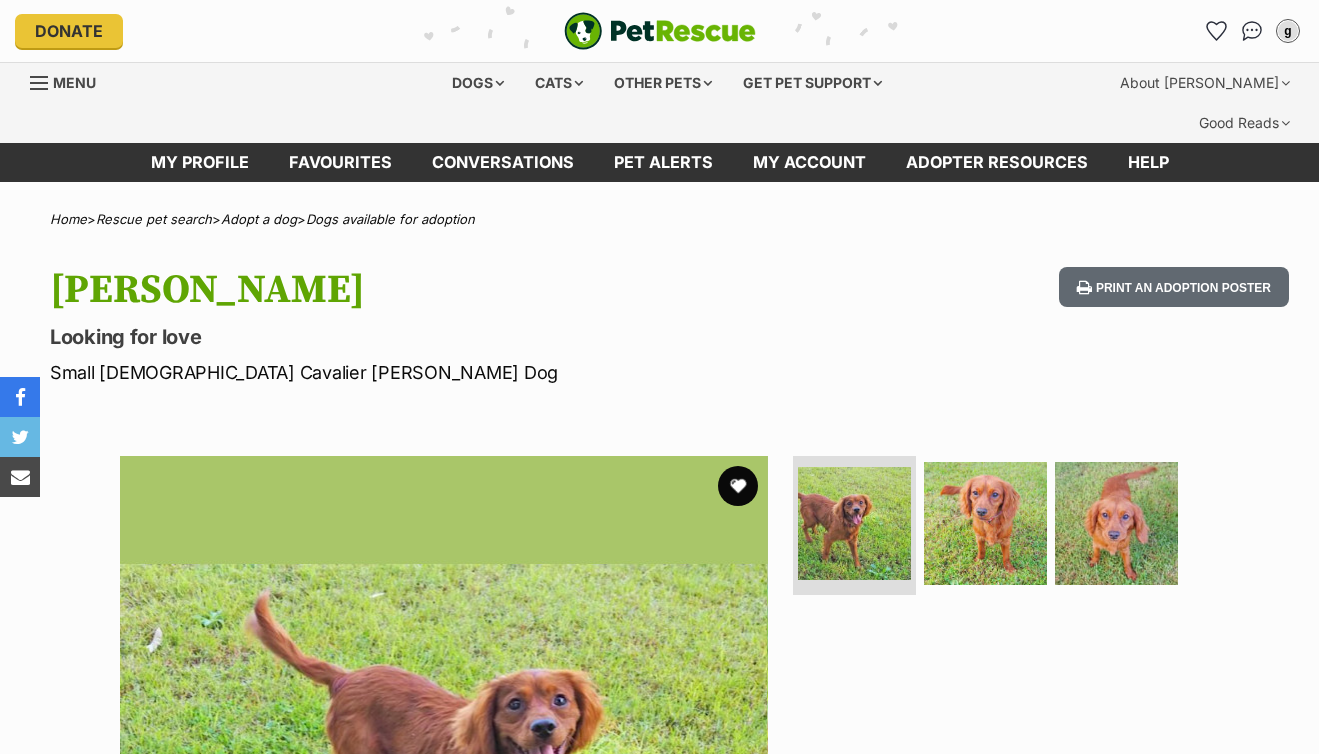 scroll, scrollTop: 0, scrollLeft: 0, axis: both 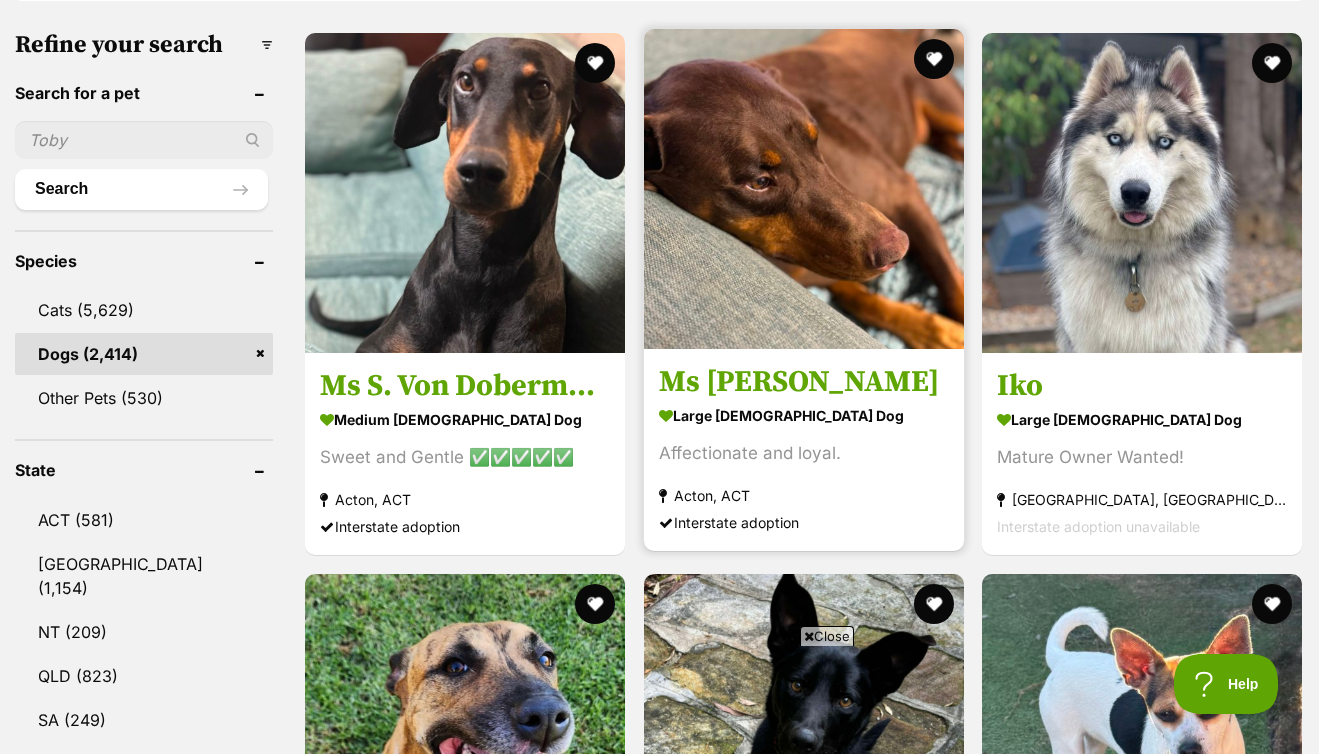 click at bounding box center (804, 189) 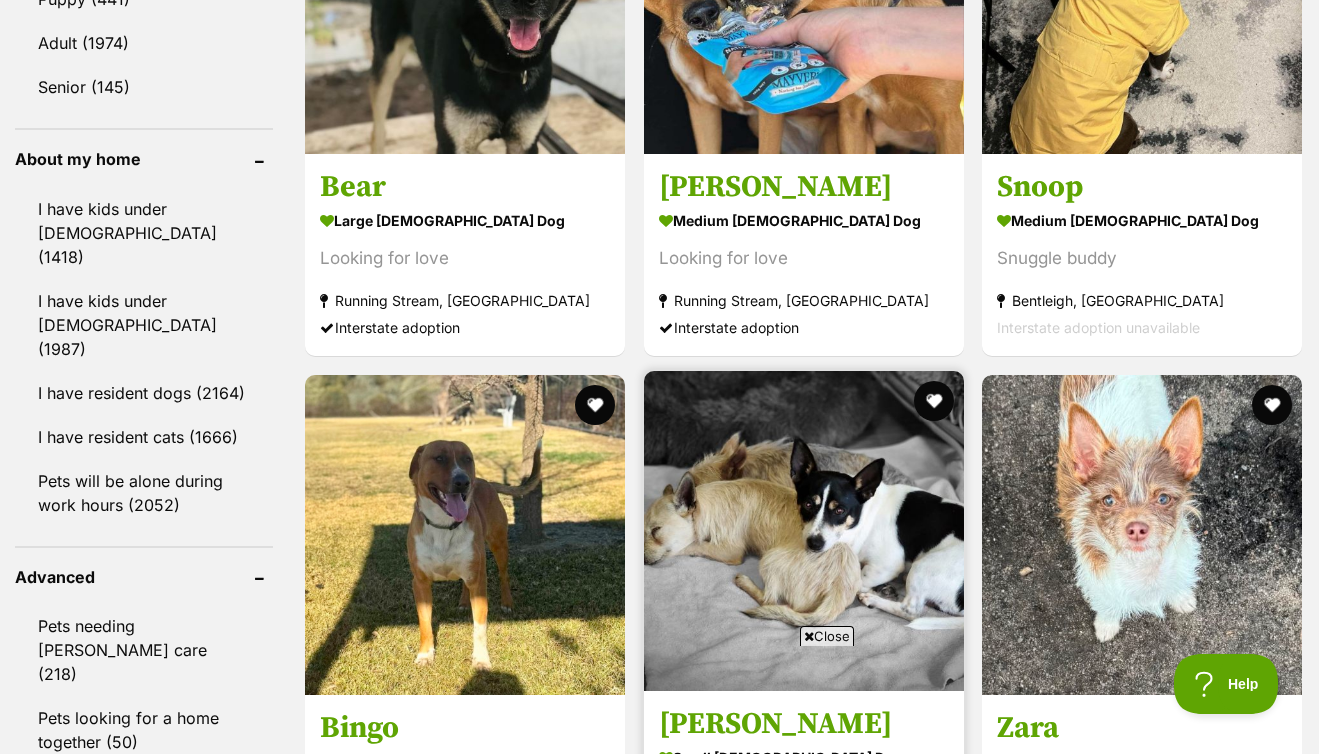 scroll, scrollTop: 2414, scrollLeft: 0, axis: vertical 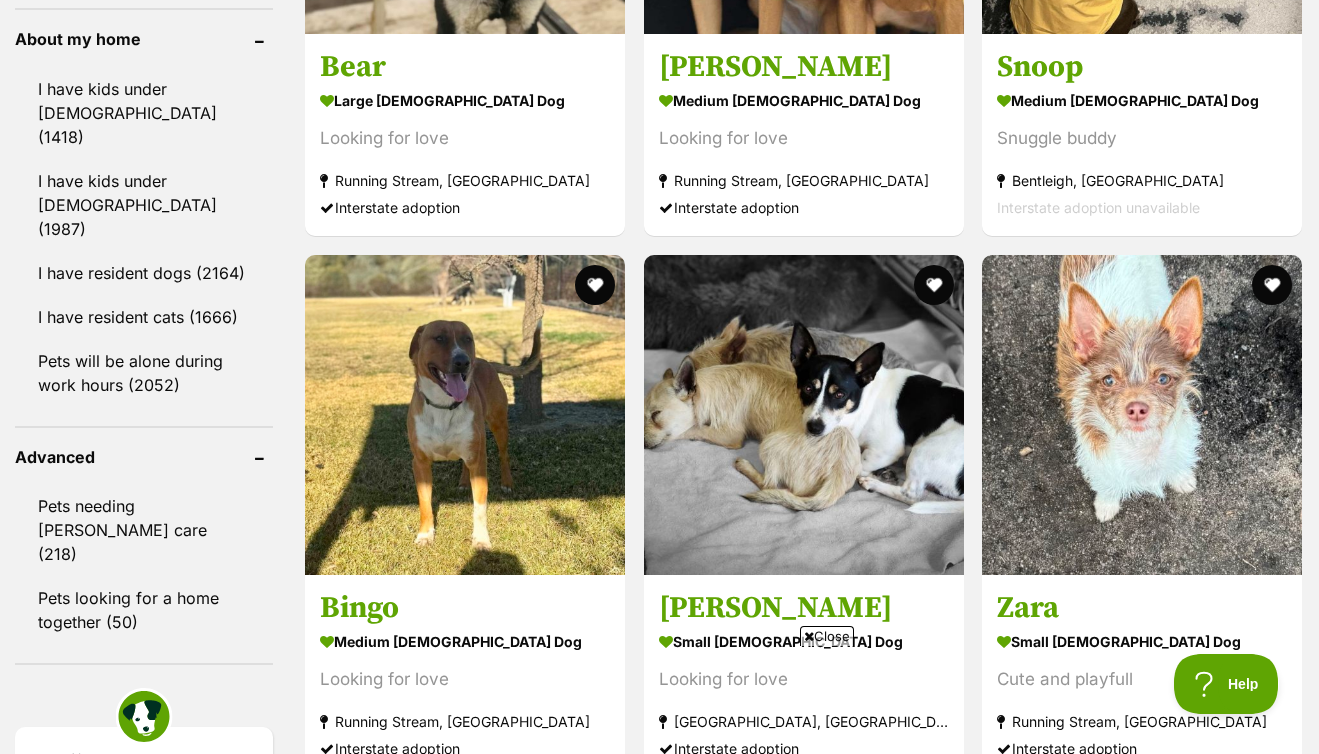 click at bounding box center [1142, 1149] 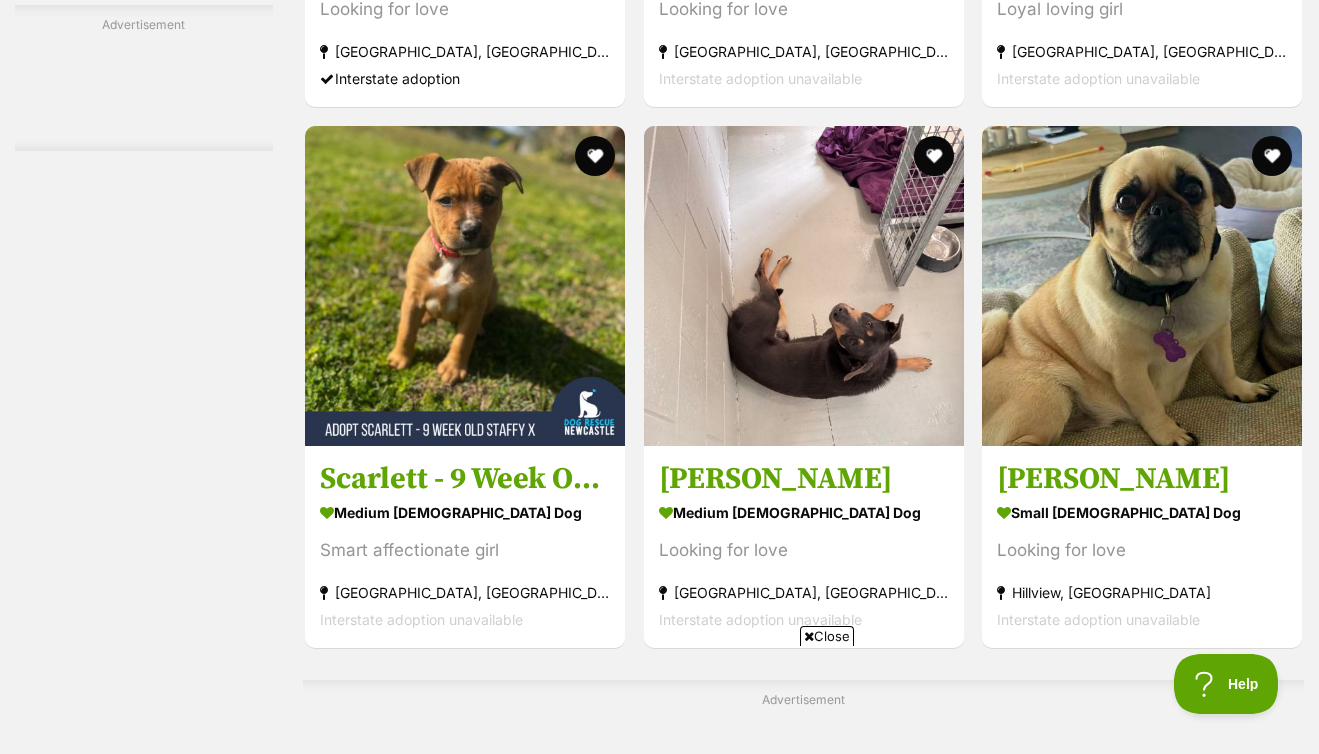 scroll, scrollTop: 3821, scrollLeft: 0, axis: vertical 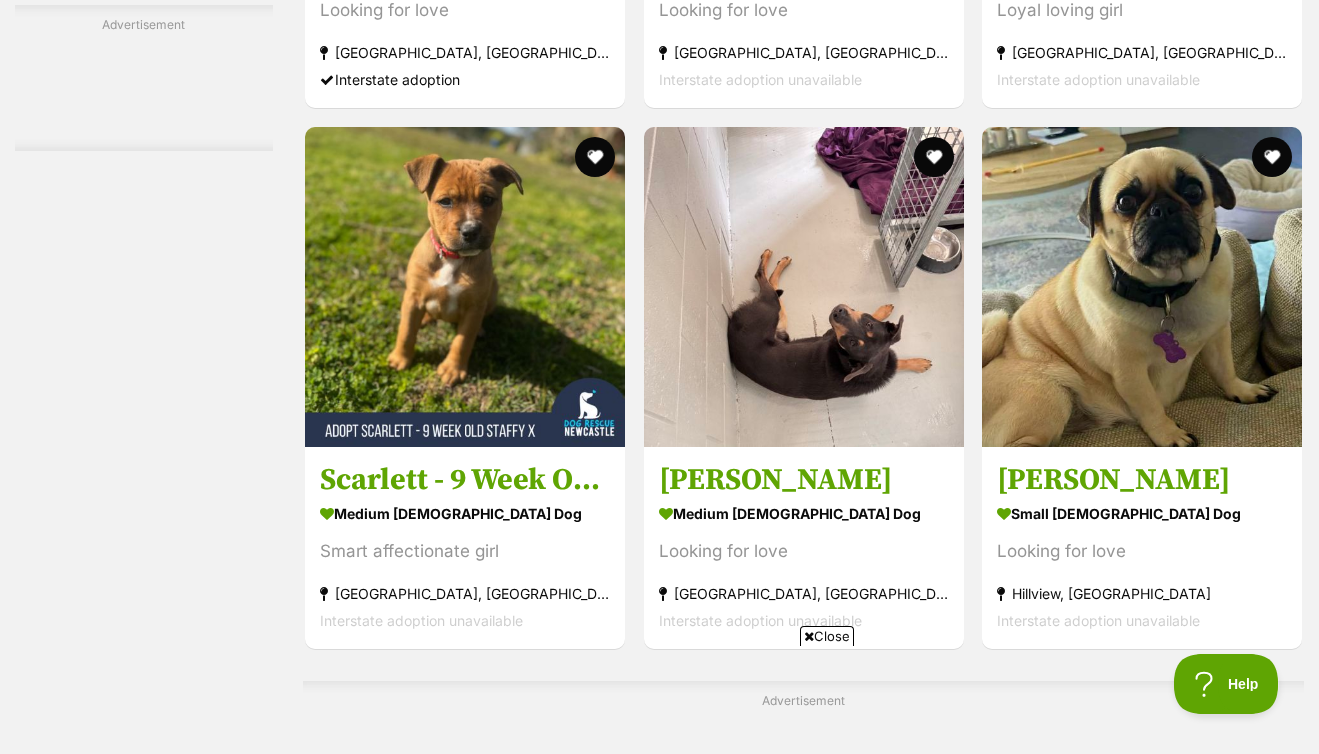 click on "Next" at bounding box center [884, 1586] 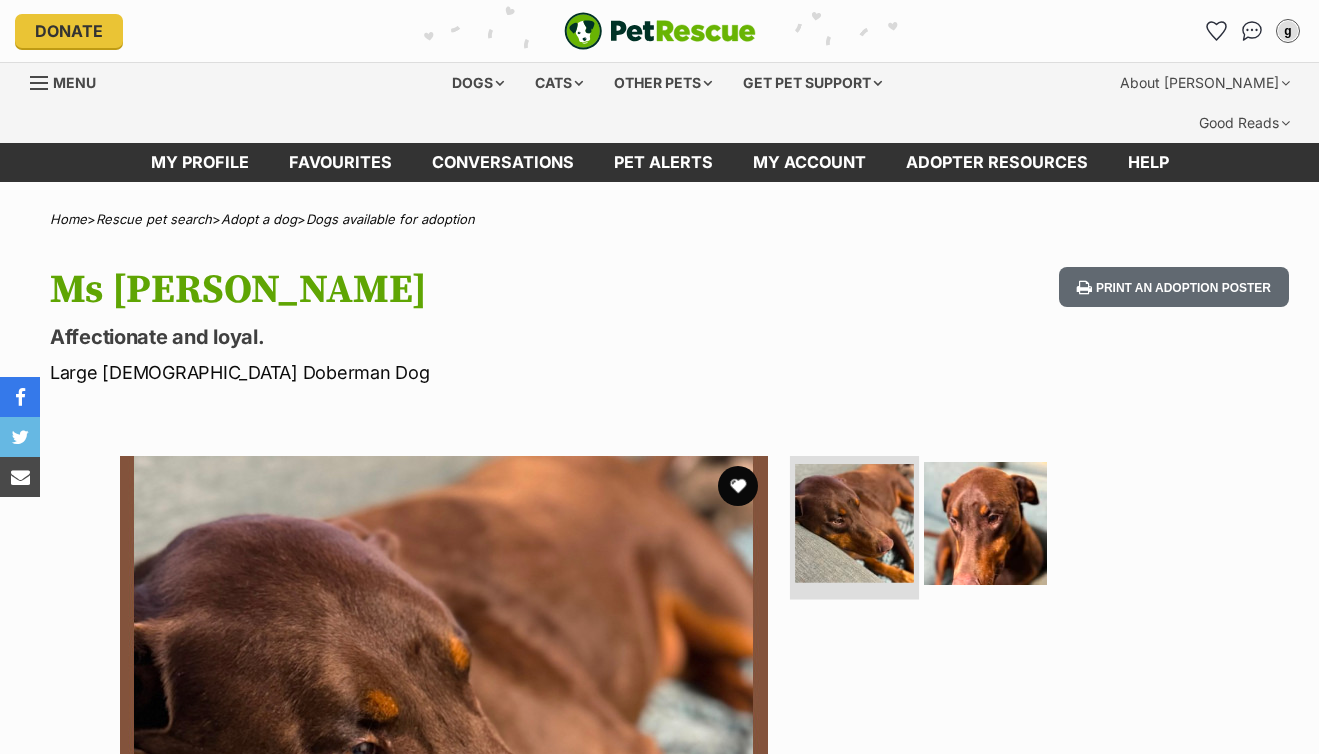 scroll, scrollTop: 163, scrollLeft: 0, axis: vertical 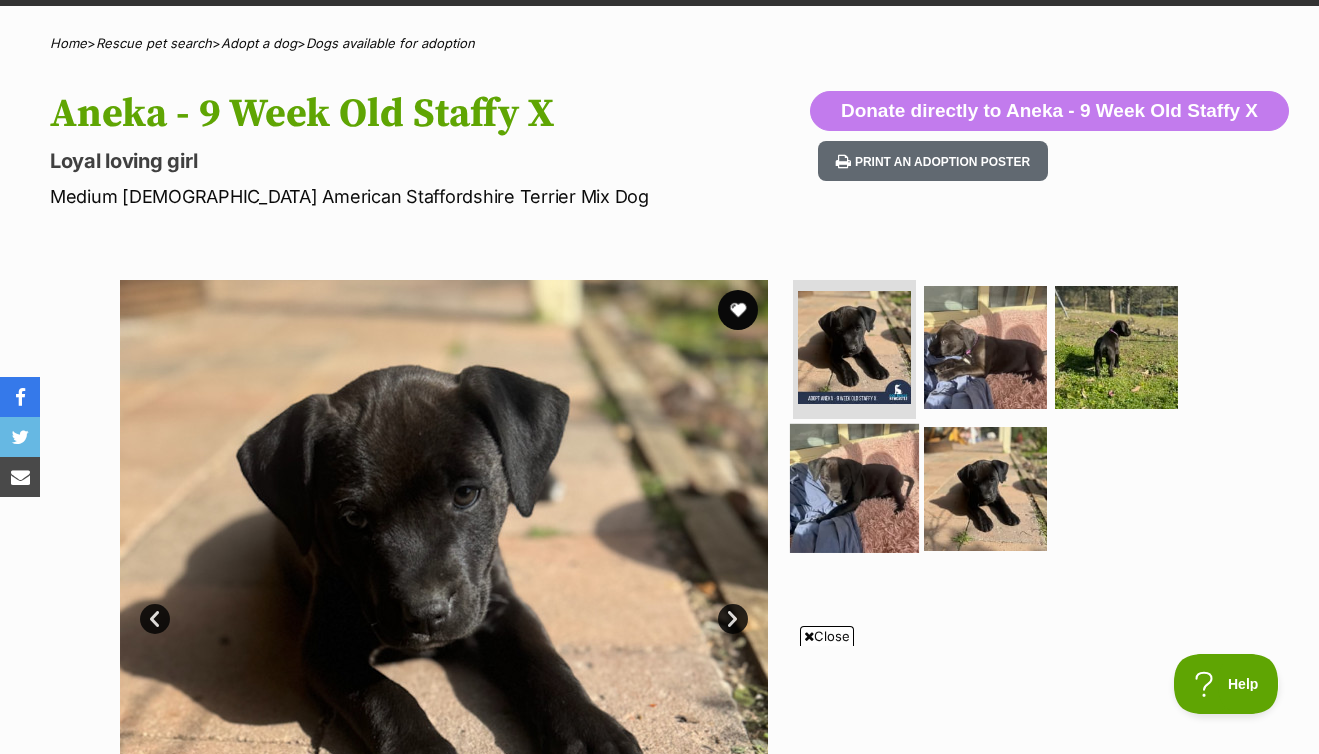click at bounding box center (854, 488) 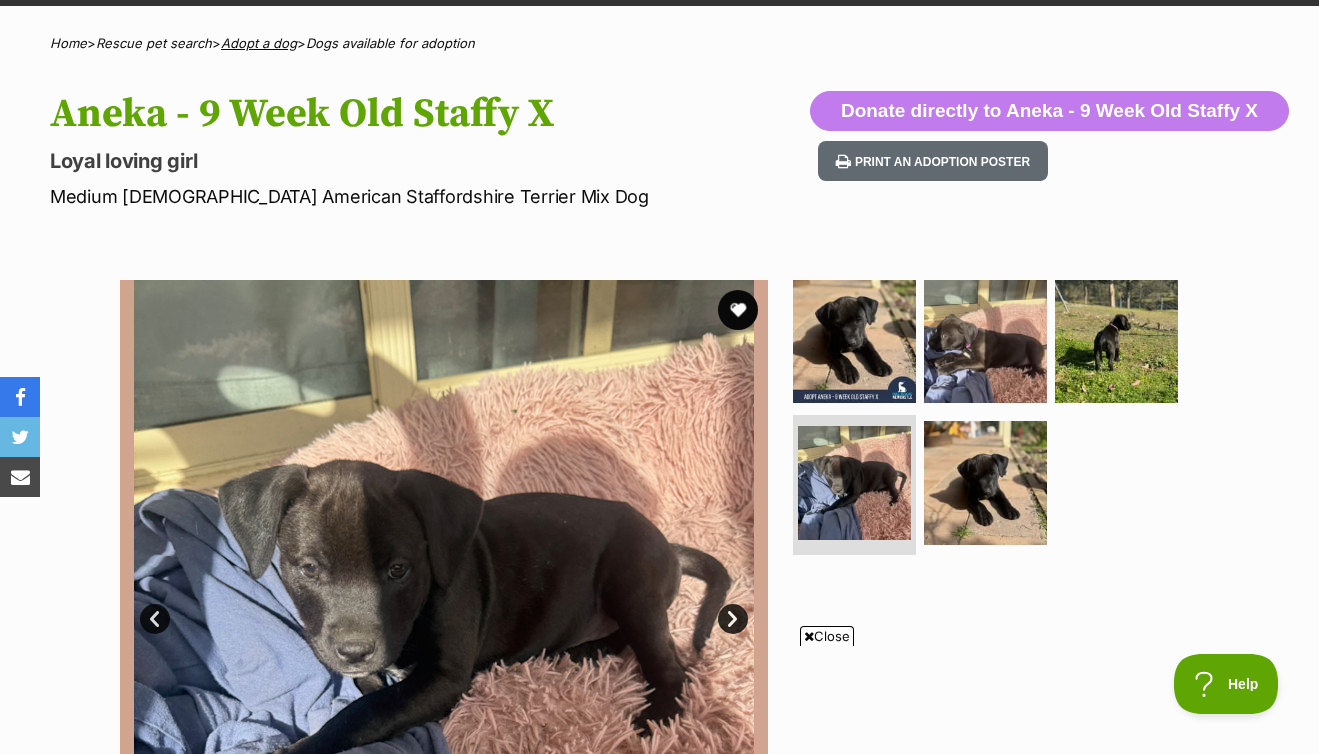 scroll, scrollTop: 0, scrollLeft: 0, axis: both 